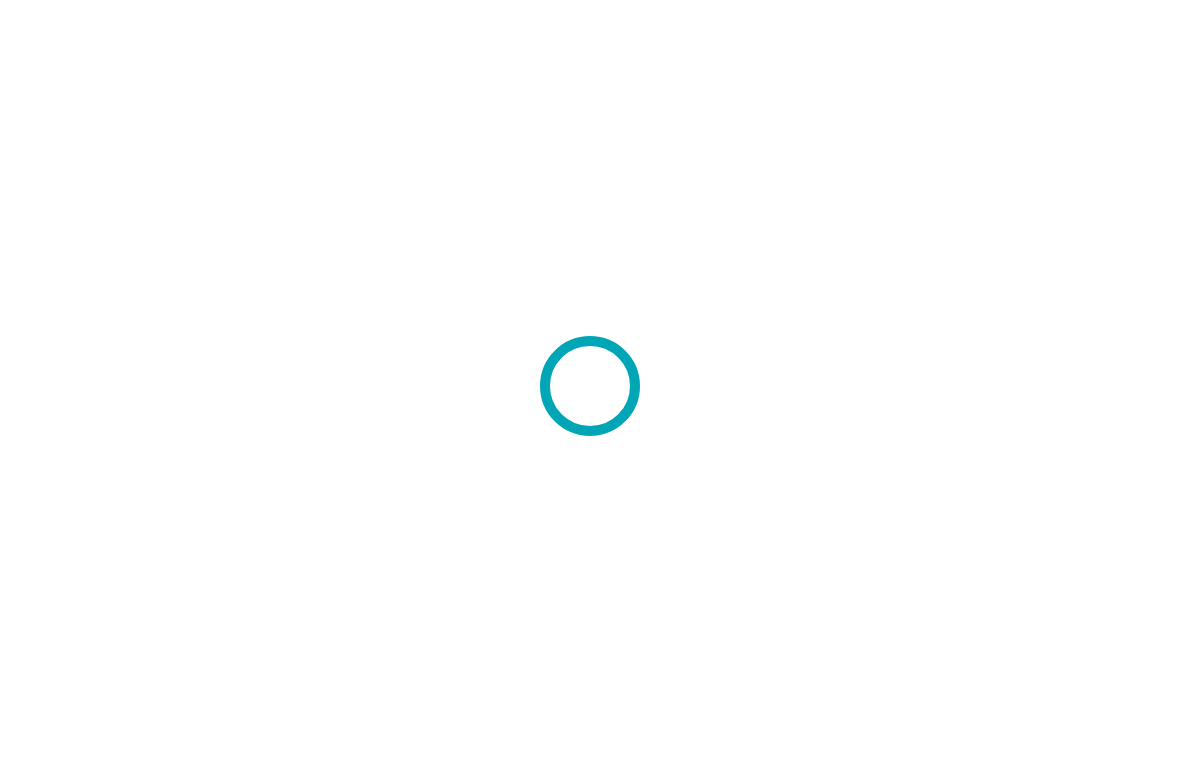 scroll, scrollTop: 0, scrollLeft: 0, axis: both 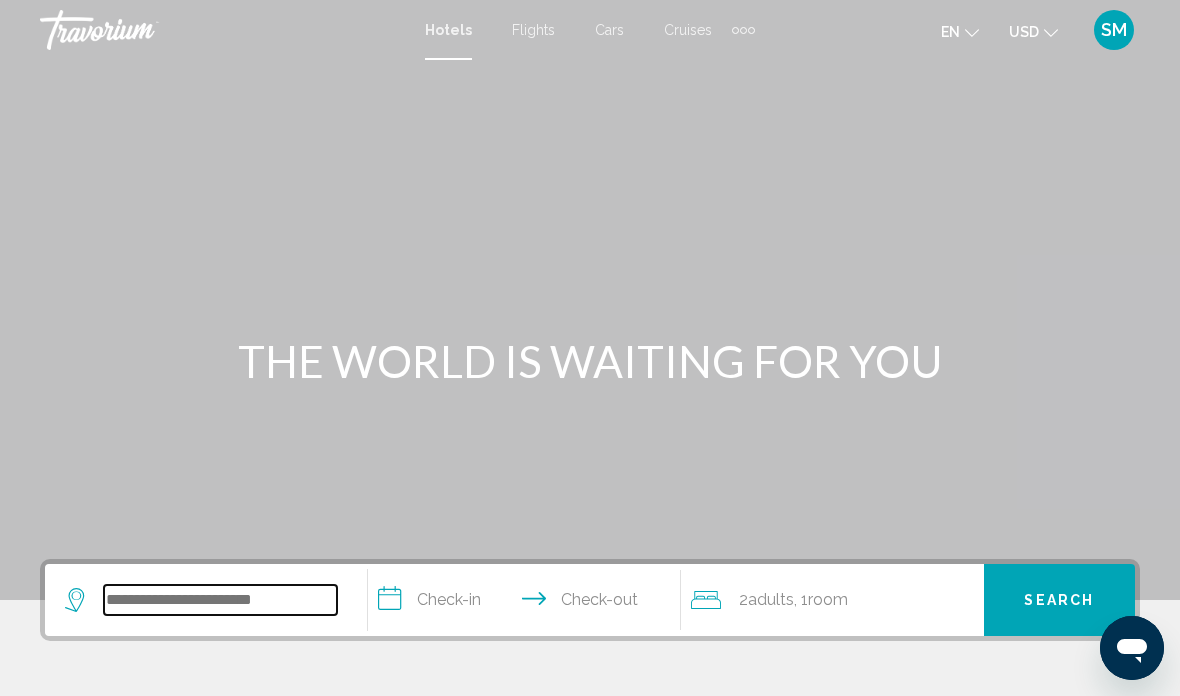 click at bounding box center [220, 600] 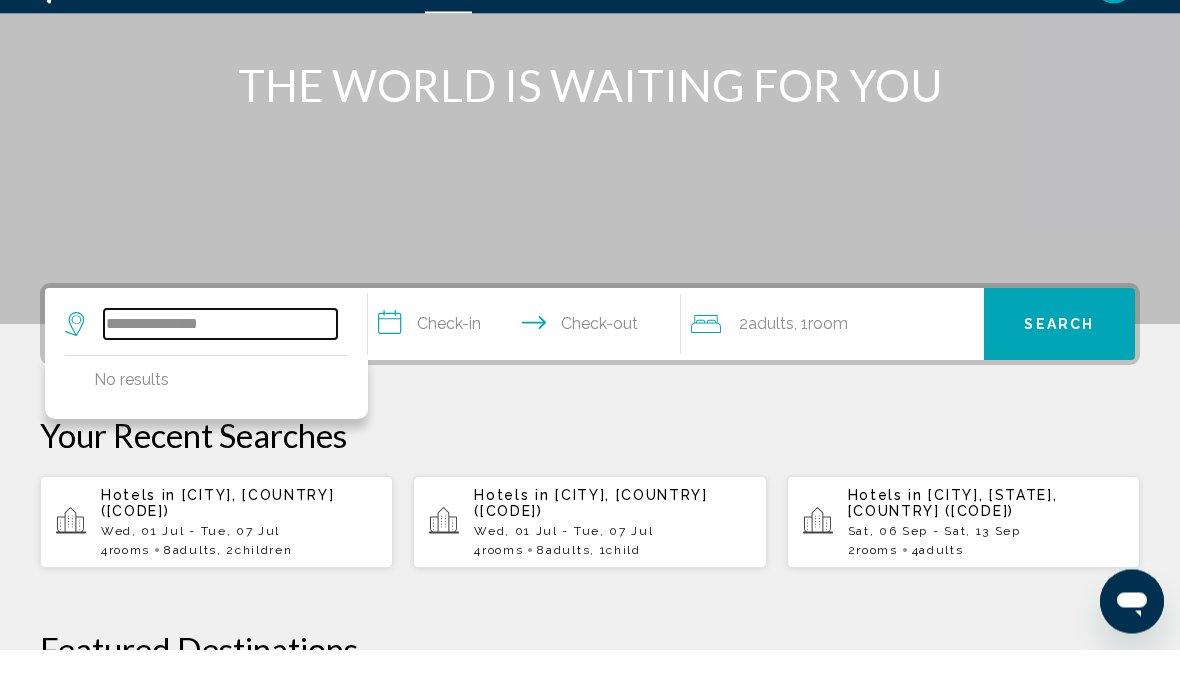 click on "**********" at bounding box center [220, 371] 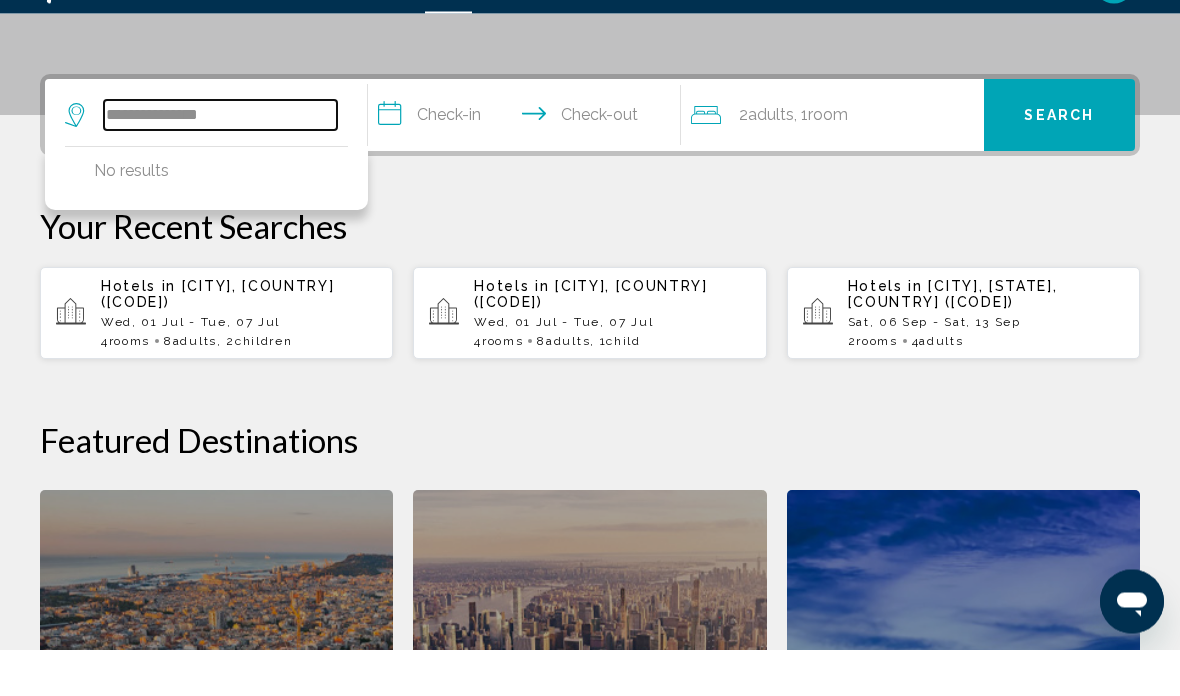 scroll, scrollTop: 447, scrollLeft: 0, axis: vertical 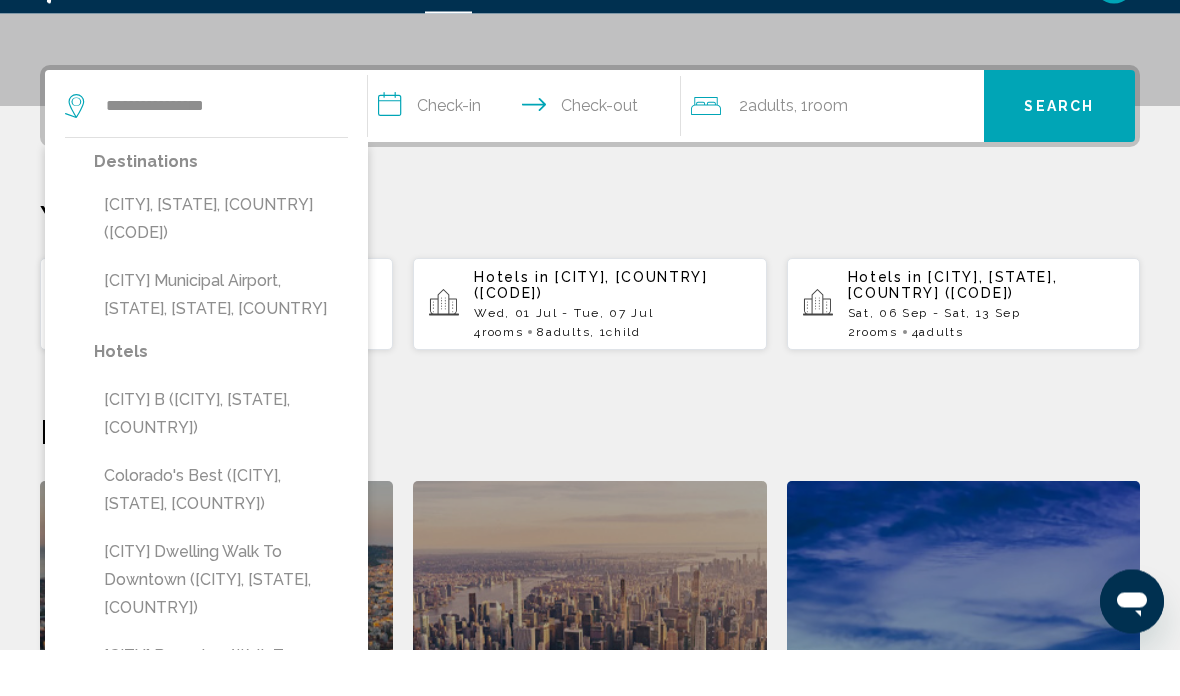 click on "[CITY], [STATE], [COUNTRY] ([CODE])" at bounding box center (221, 266) 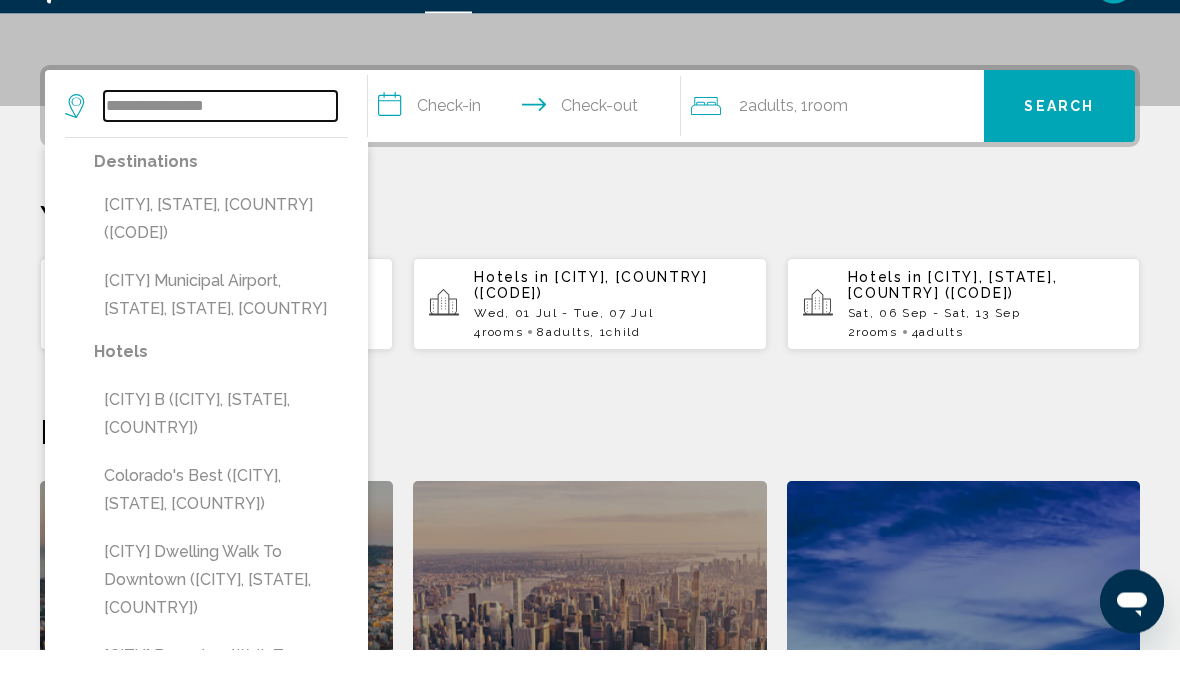 type on "**********" 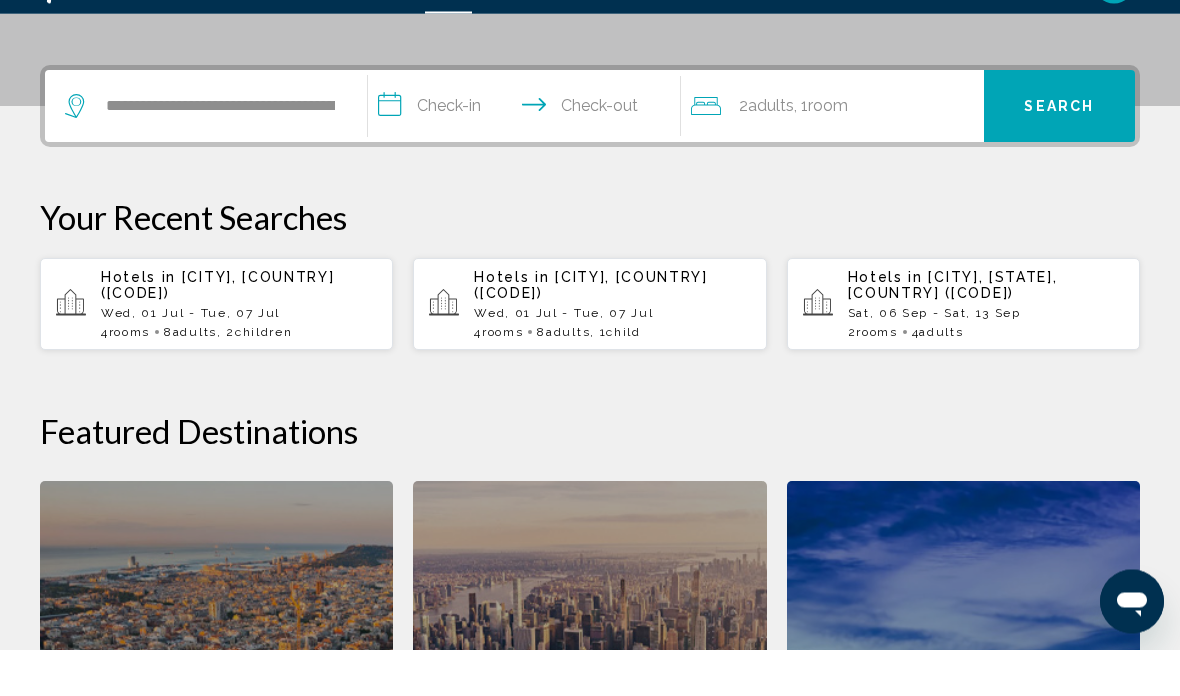 click on "**********" at bounding box center [528, 156] 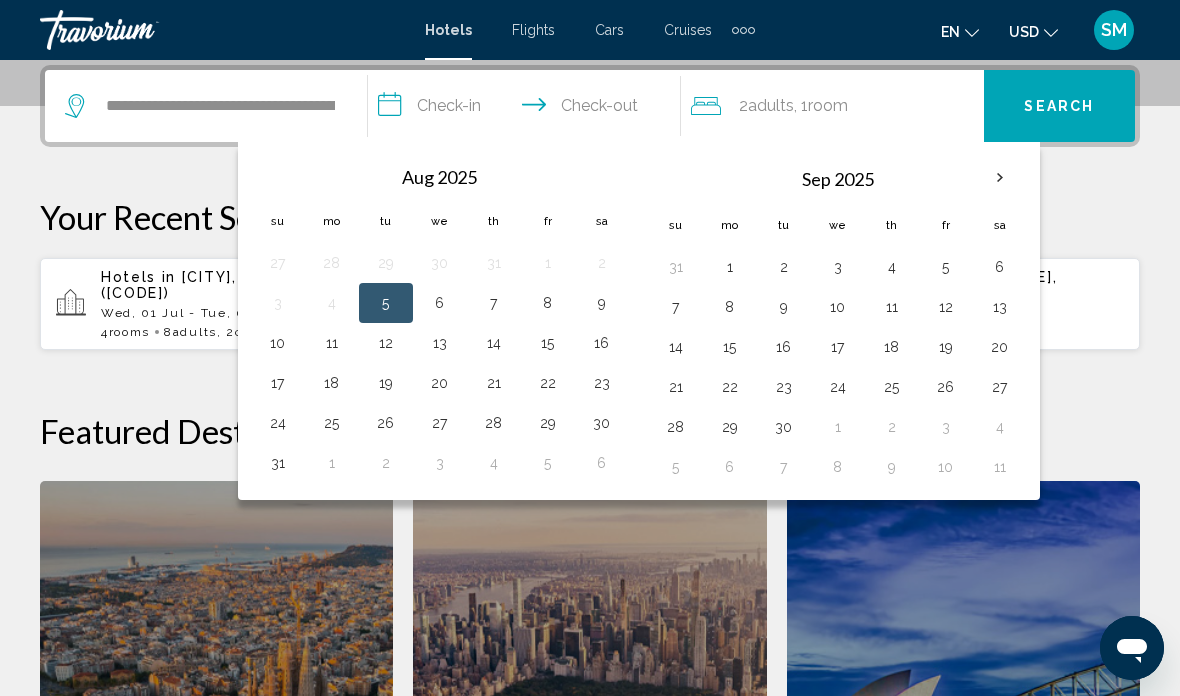 click on "11" at bounding box center (892, 307) 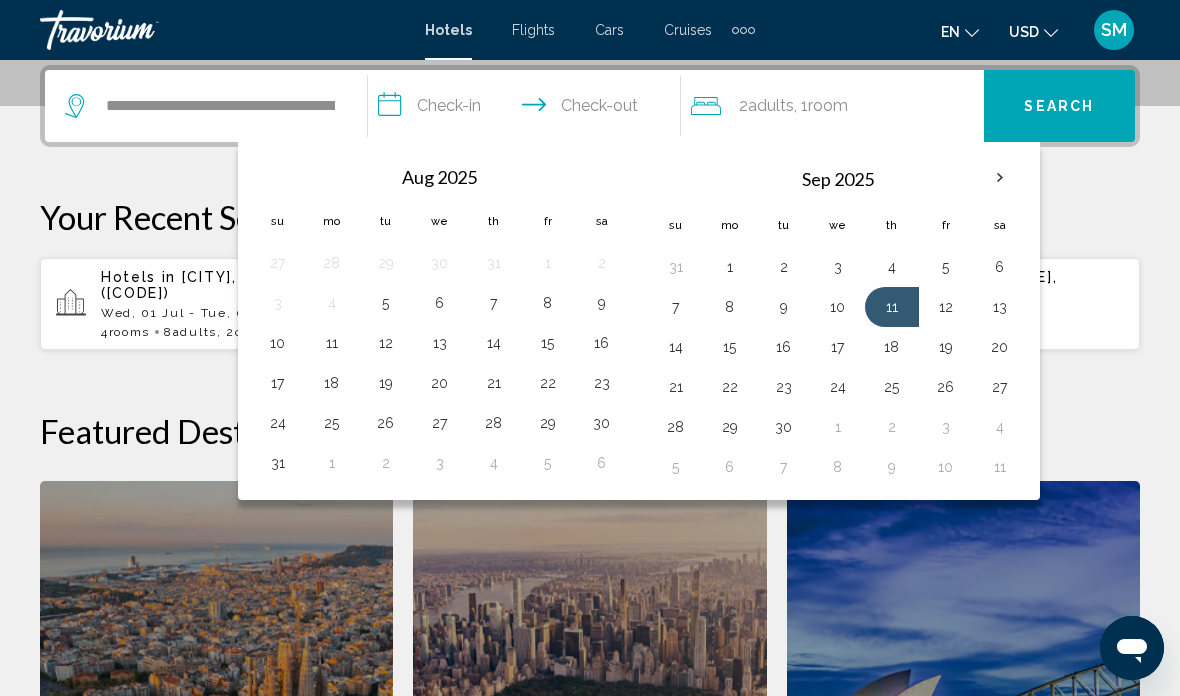 click on "14" at bounding box center (676, 347) 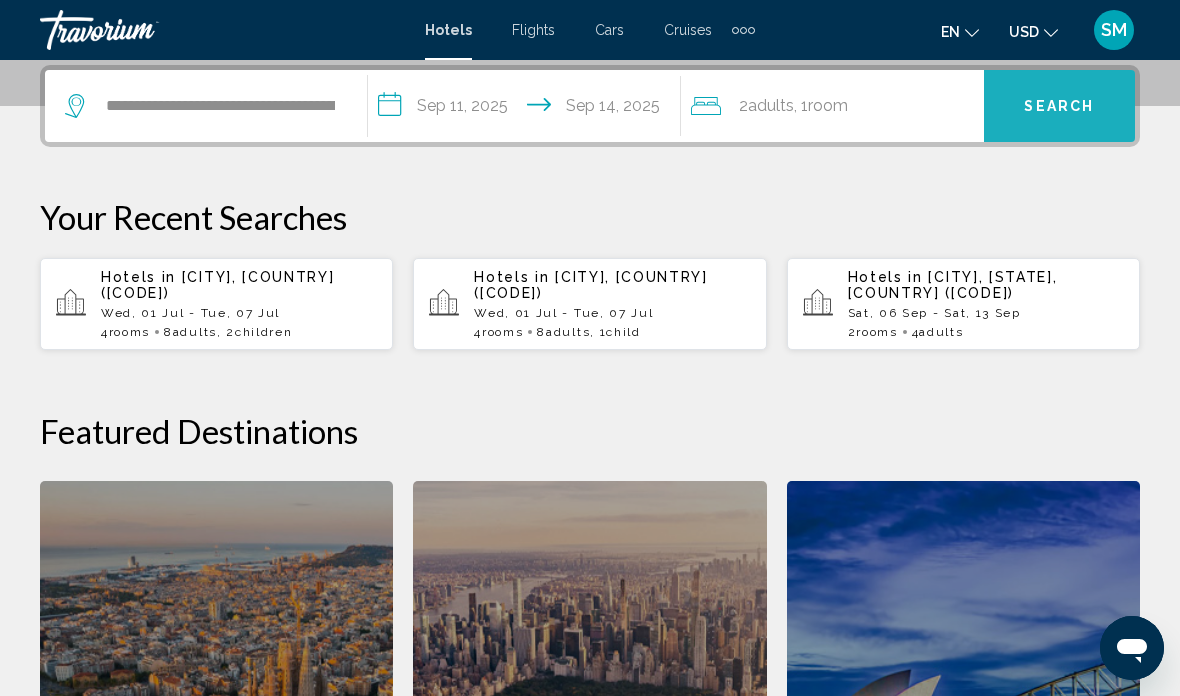 click on "Search" at bounding box center (1059, 107) 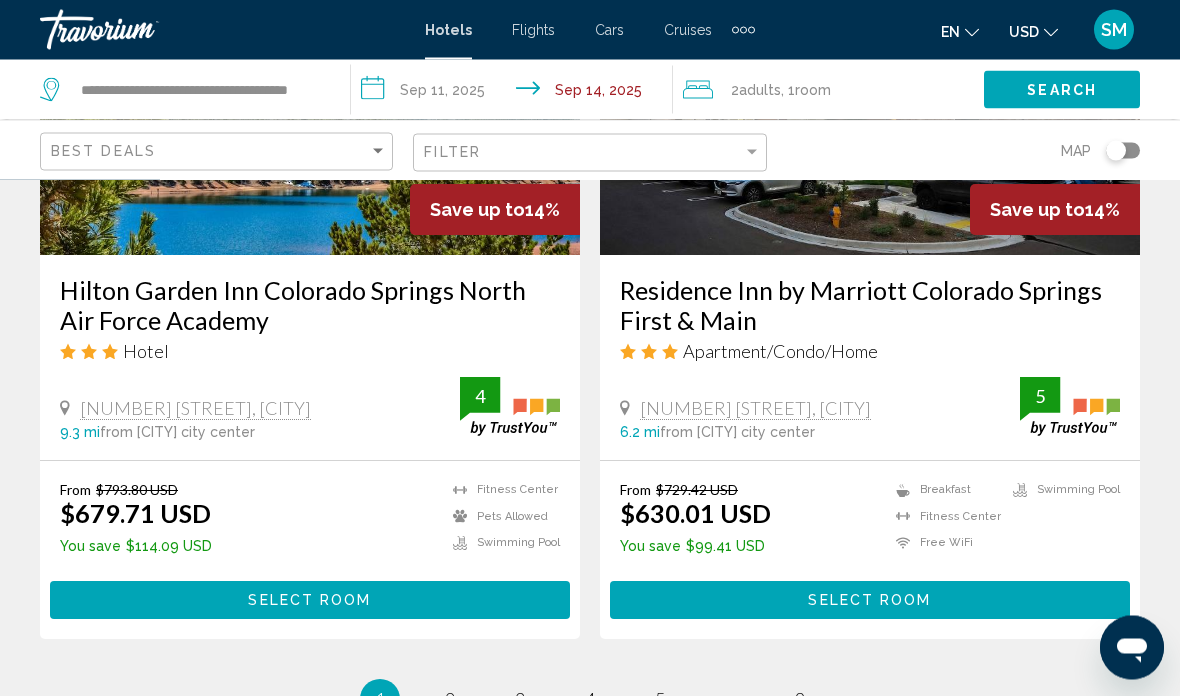 scroll, scrollTop: 4058, scrollLeft: 0, axis: vertical 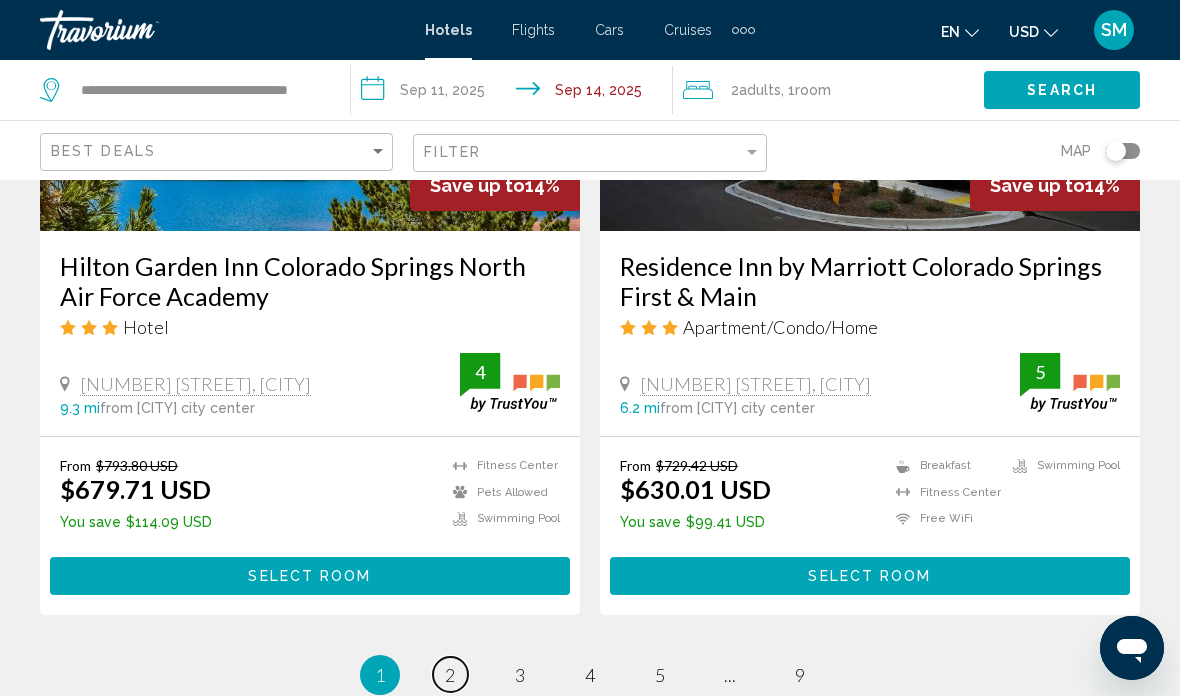 click on "page  2" at bounding box center (450, 674) 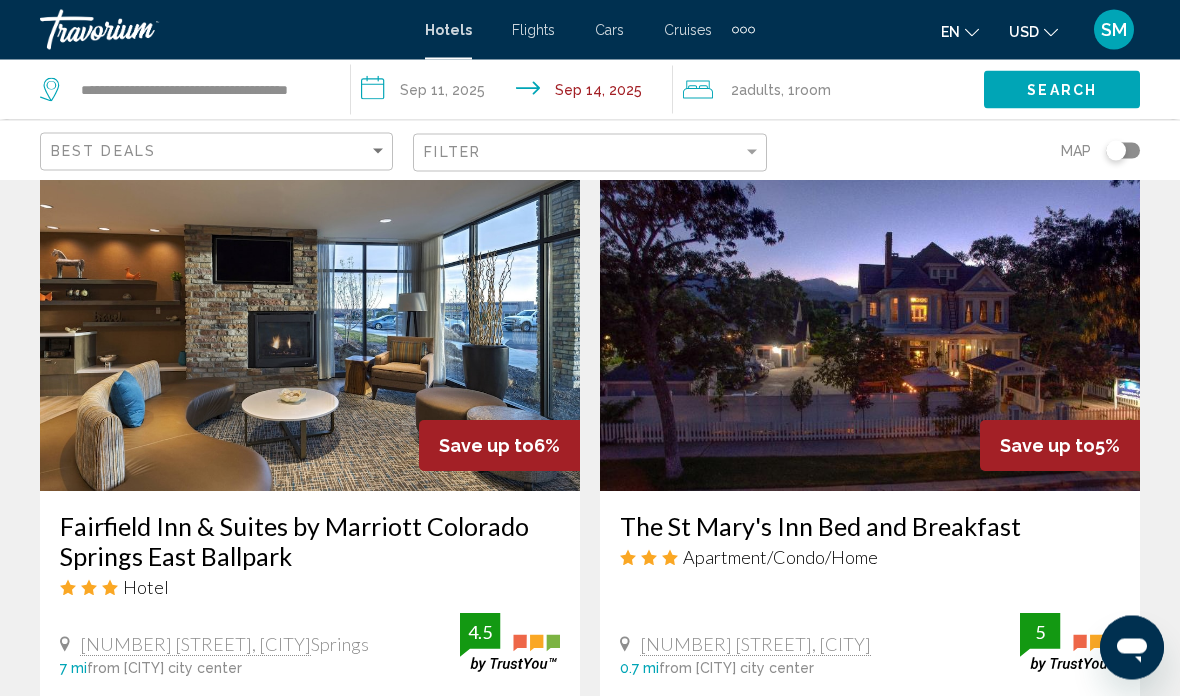 scroll, scrollTop: 823, scrollLeft: 0, axis: vertical 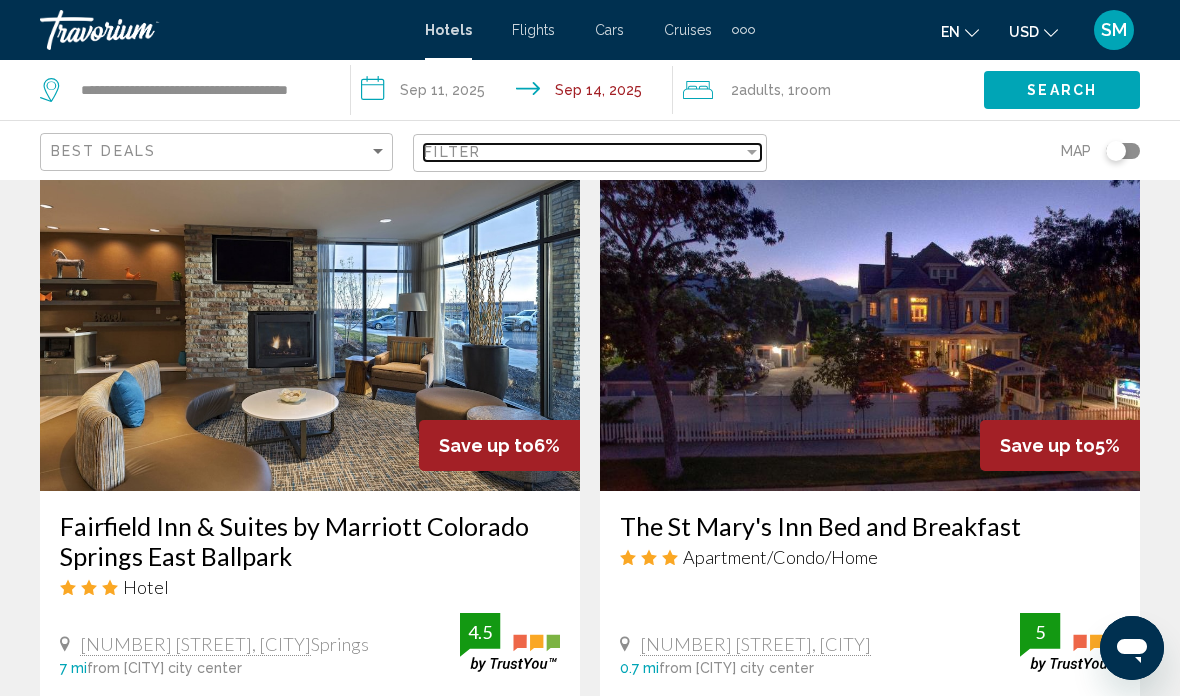 click at bounding box center [752, 152] 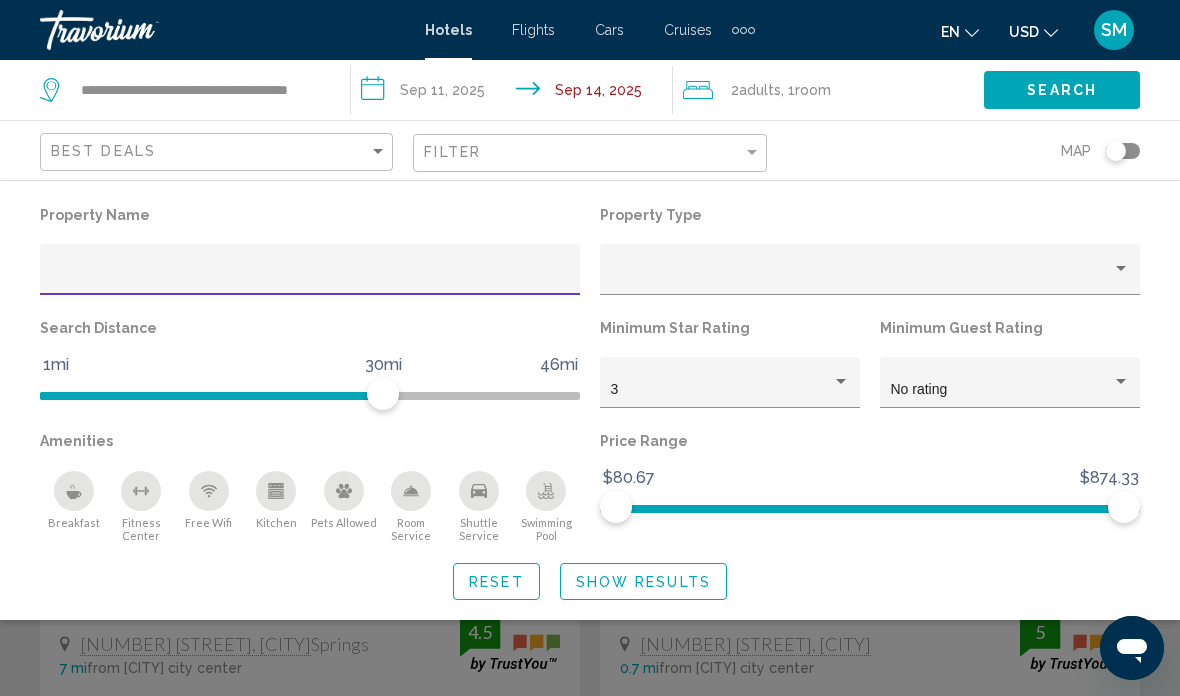 scroll, scrollTop: 822, scrollLeft: 0, axis: vertical 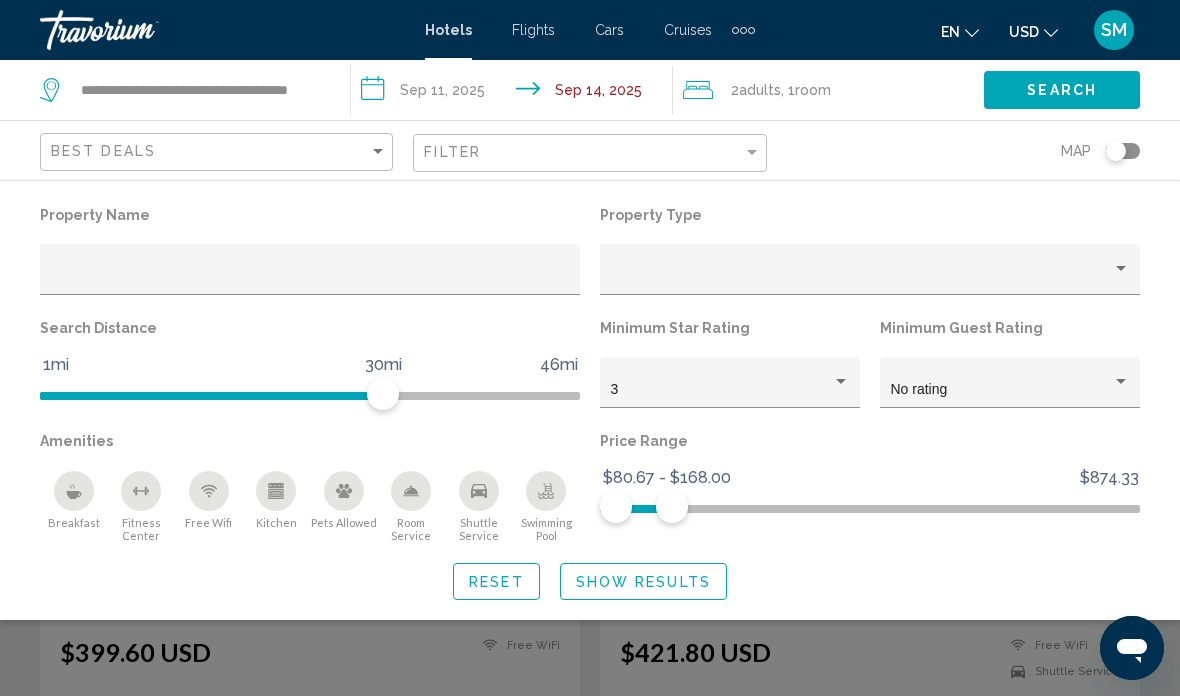 click on "Show Results" 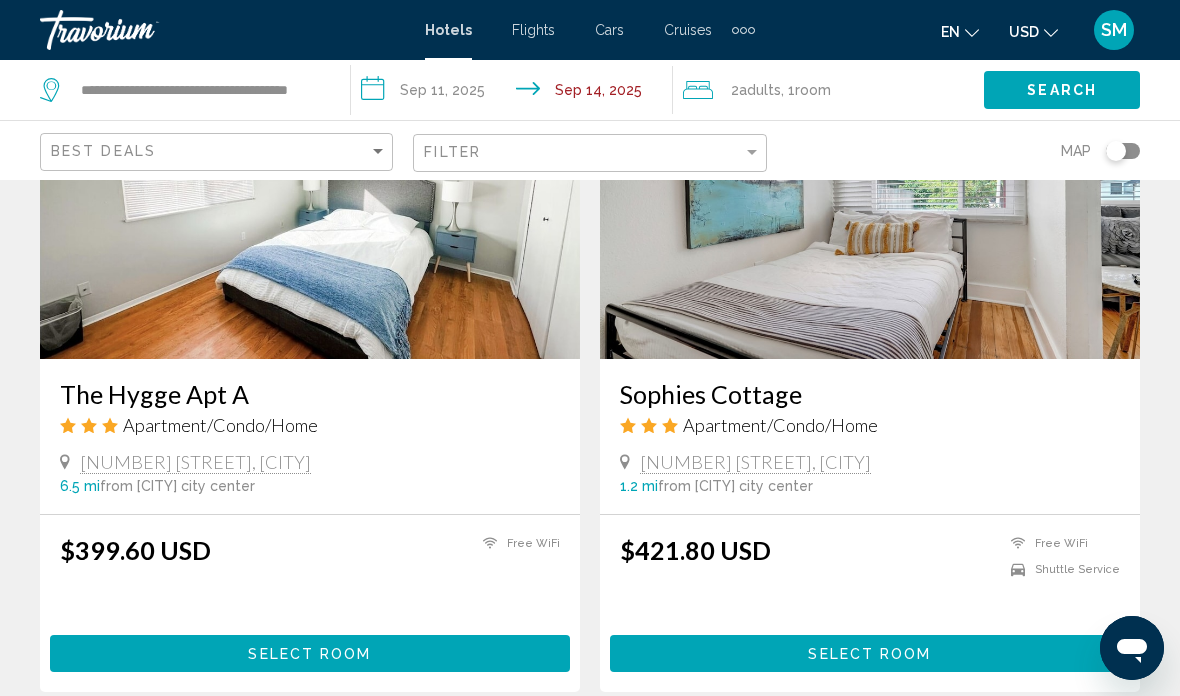 scroll, scrollTop: 925, scrollLeft: 0, axis: vertical 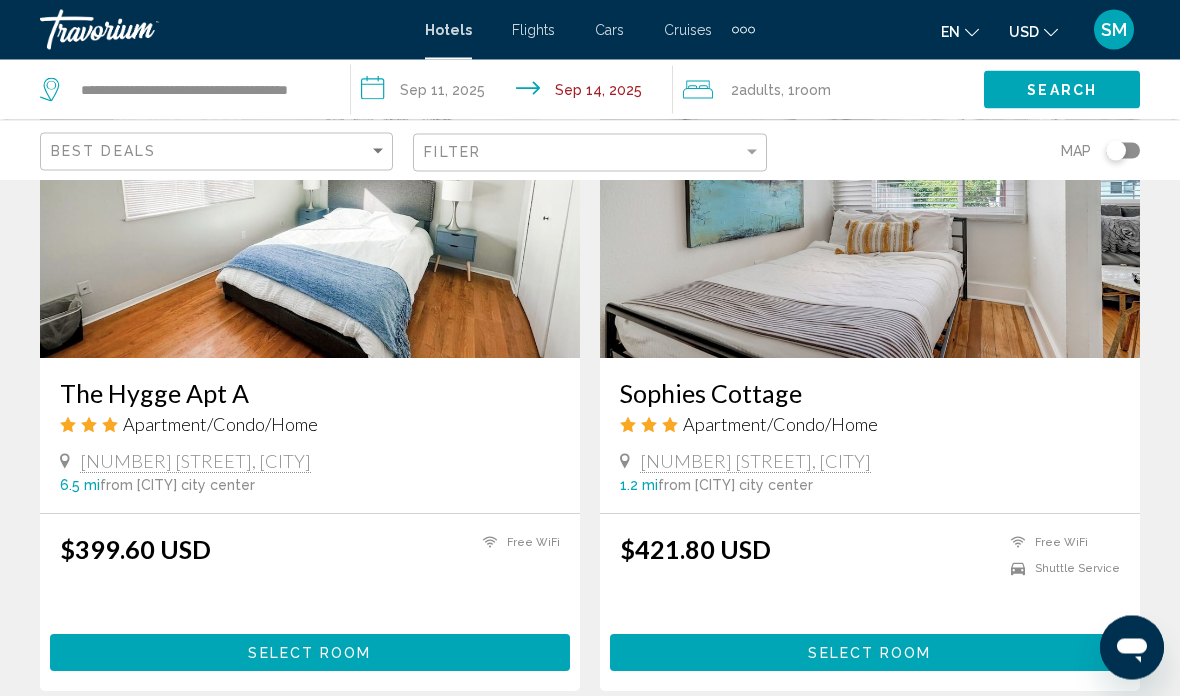 click at bounding box center [310, 199] 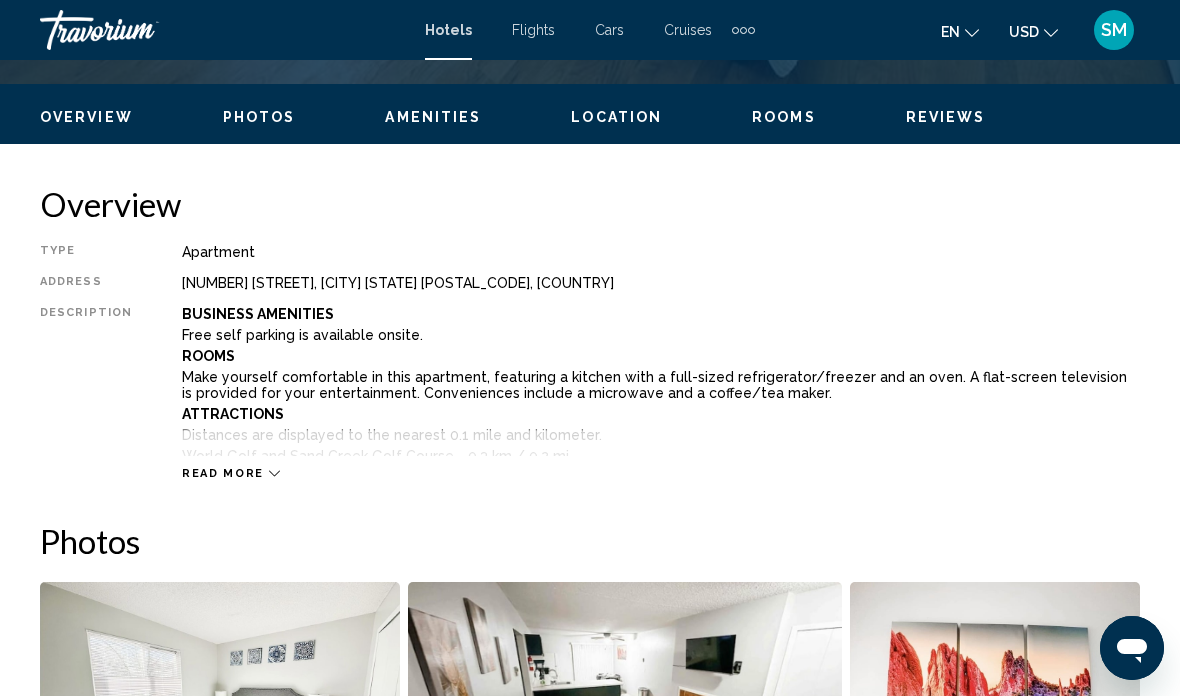 scroll, scrollTop: 0, scrollLeft: 0, axis: both 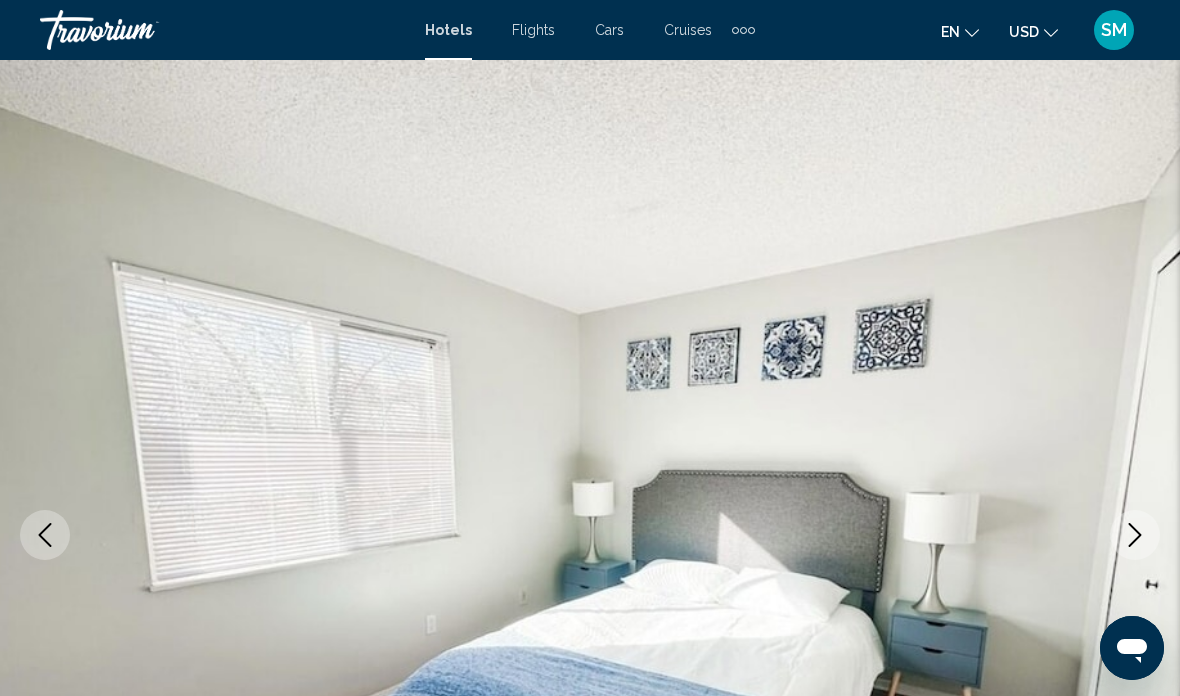 click at bounding box center [1135, 535] 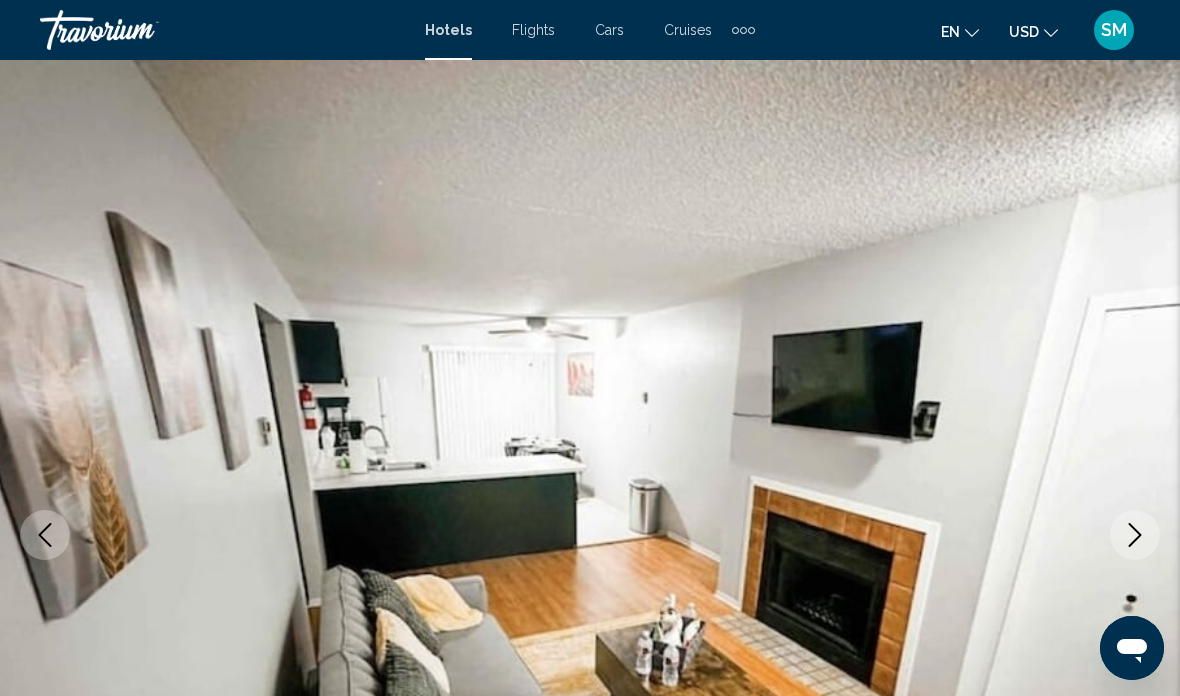 click 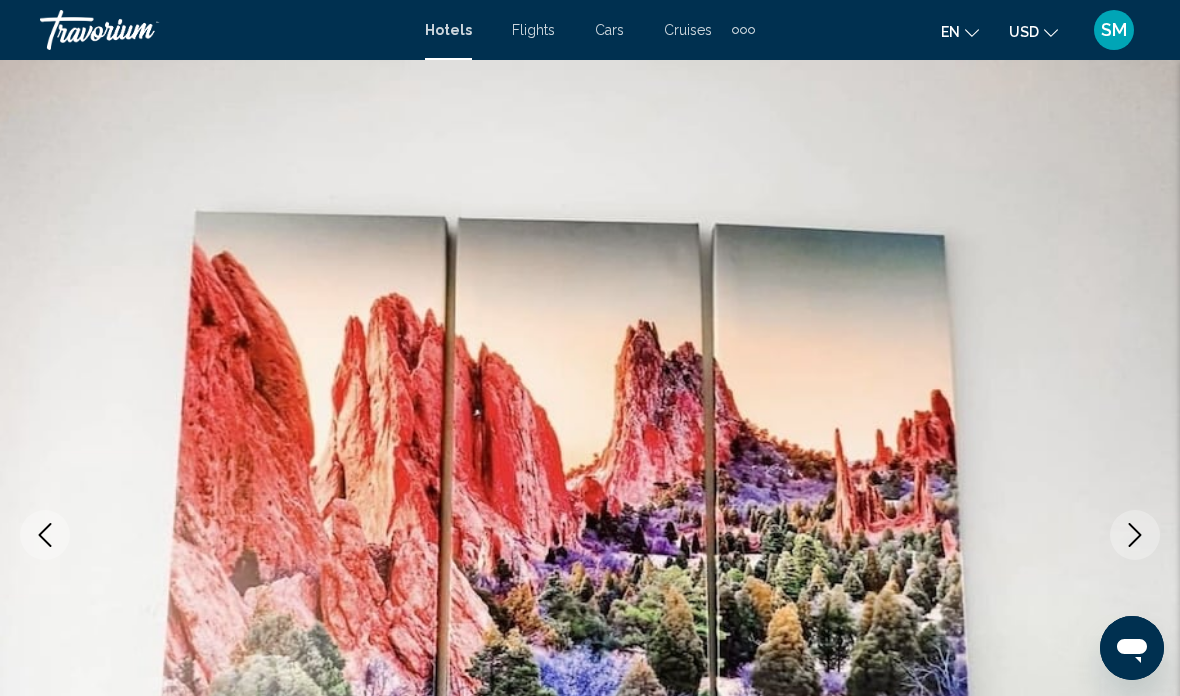 click 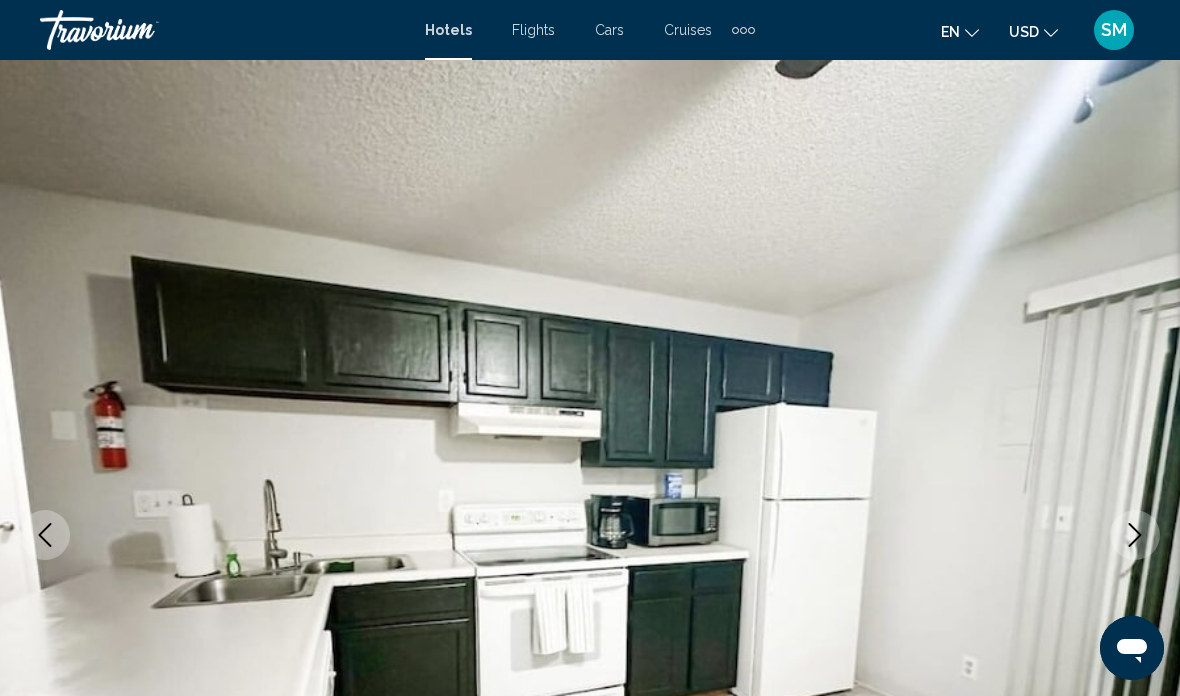 click 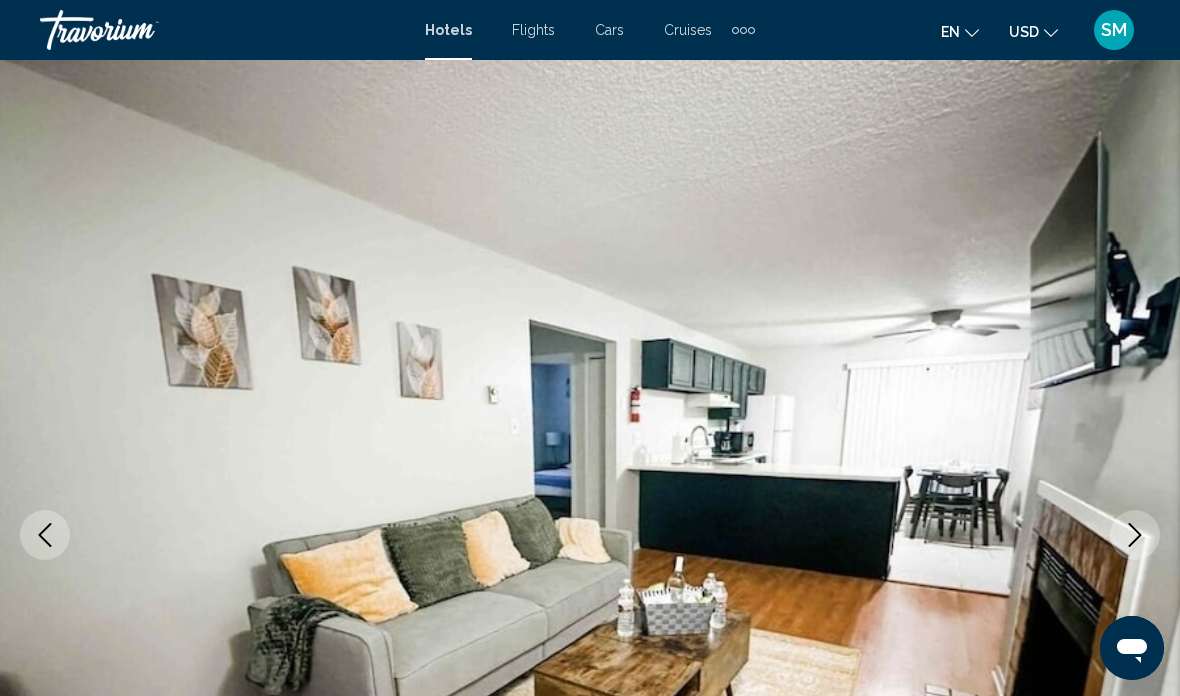 click 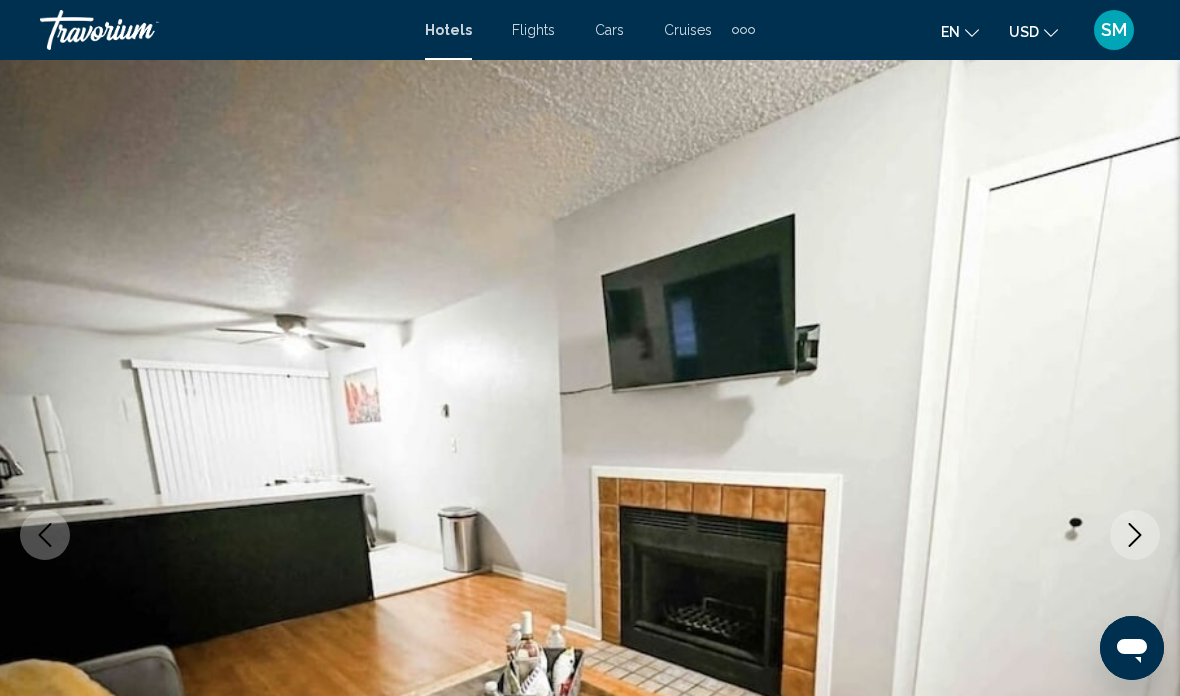 click 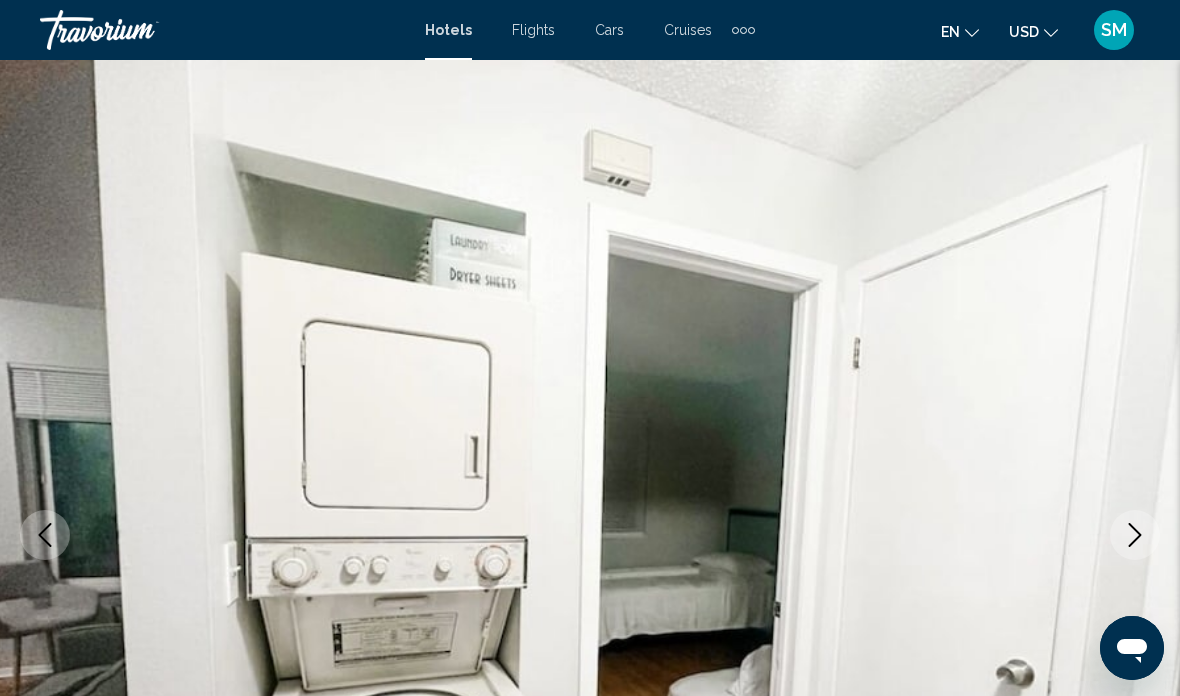 click 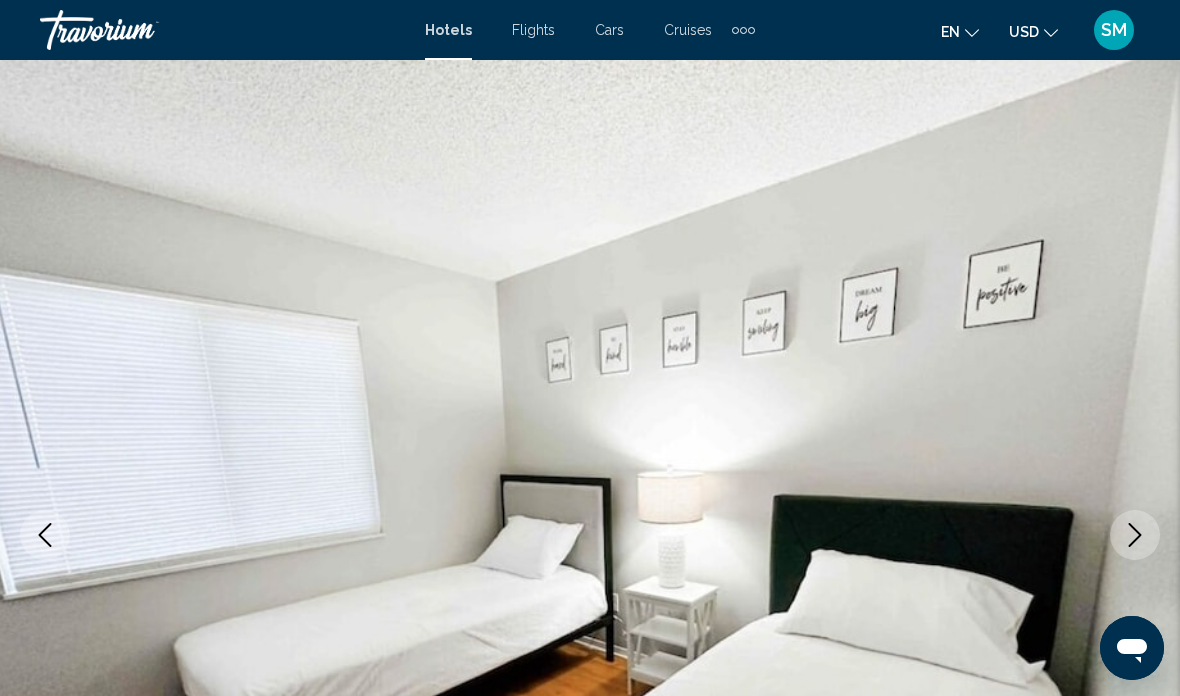 click 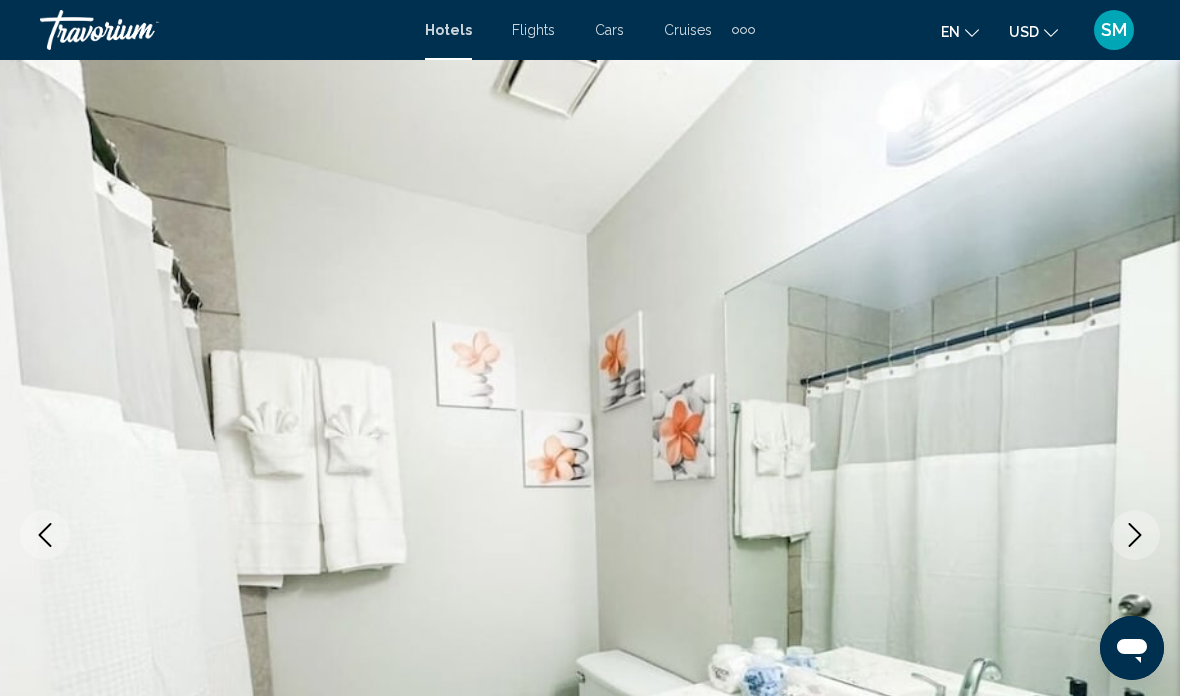 click 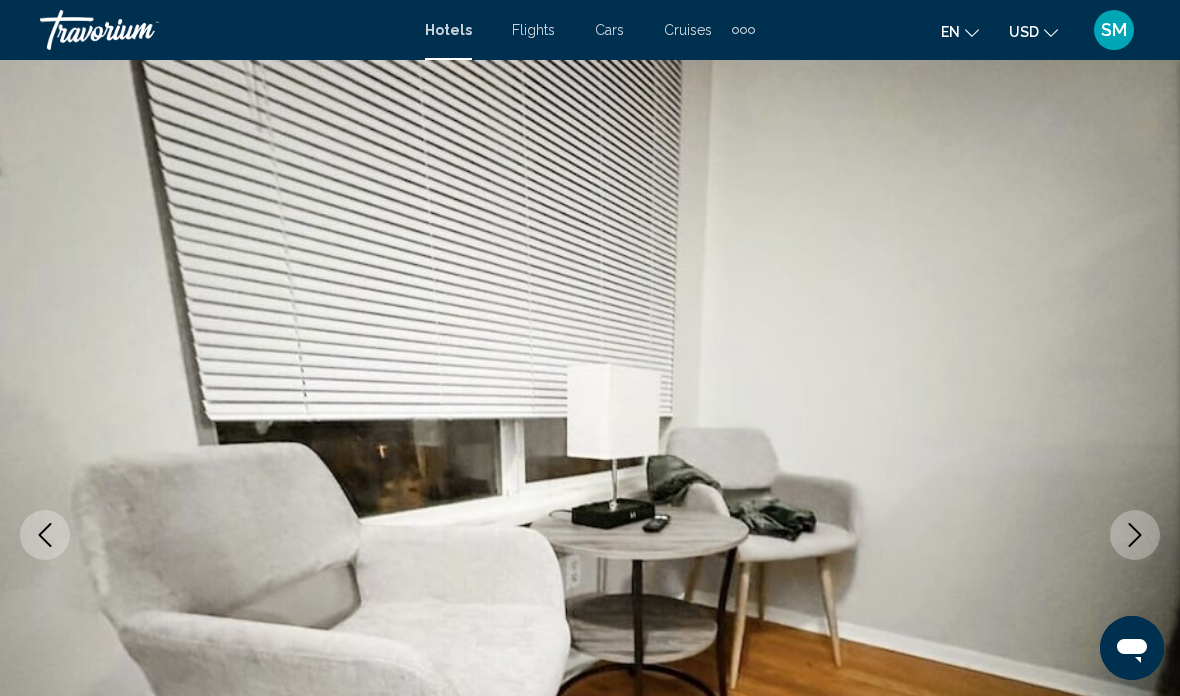 click 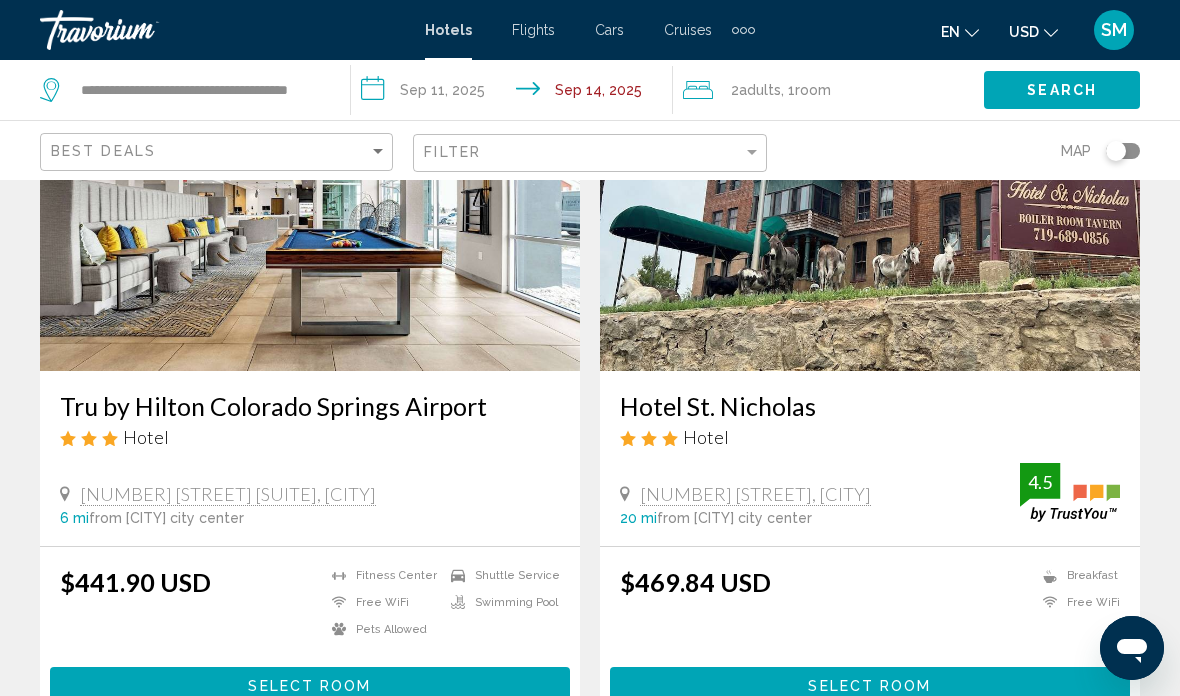 scroll, scrollTop: 0, scrollLeft: 0, axis: both 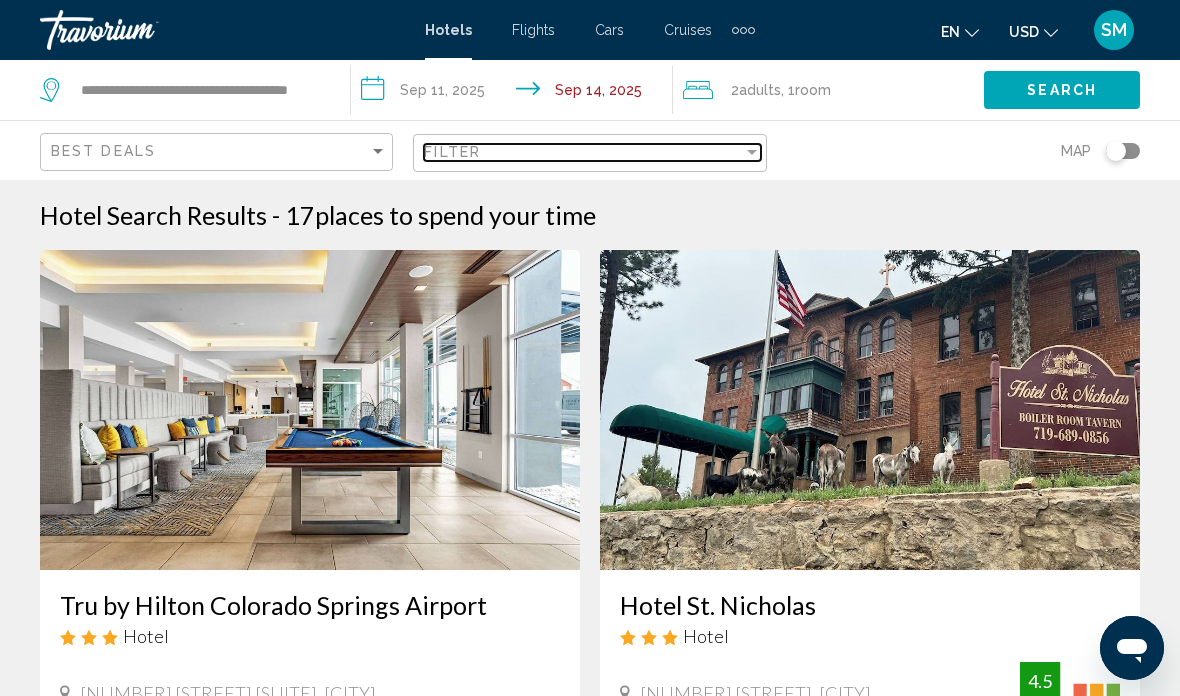 click at bounding box center [752, 152] 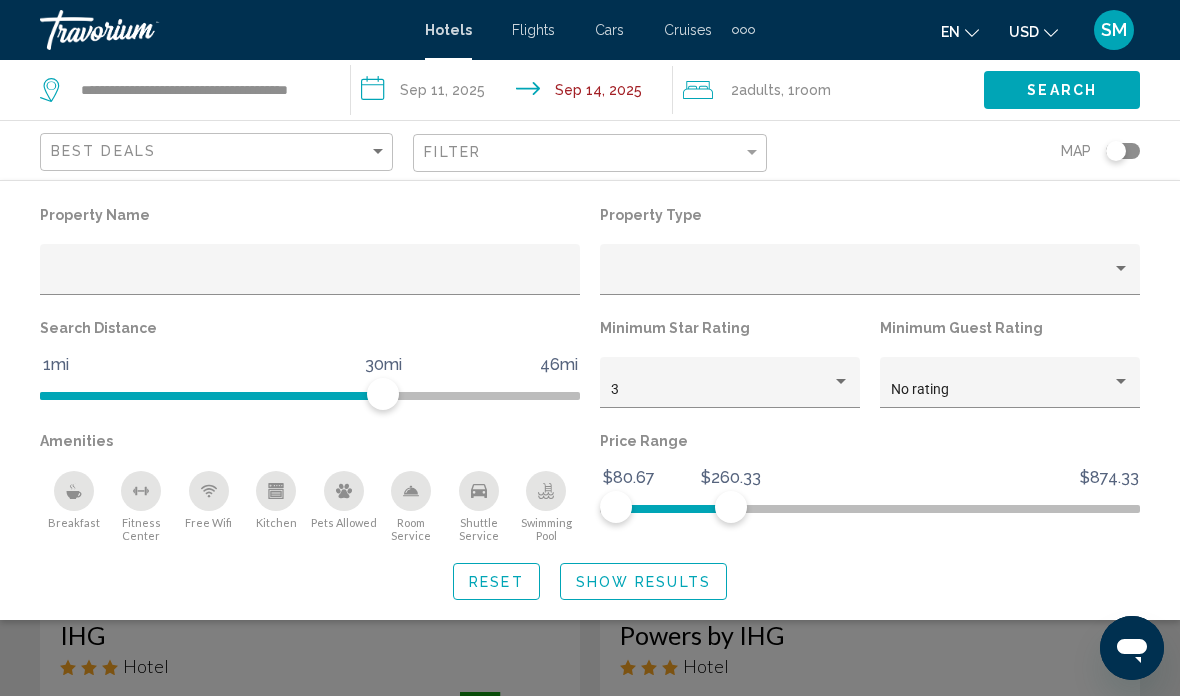 click on "Show Results" 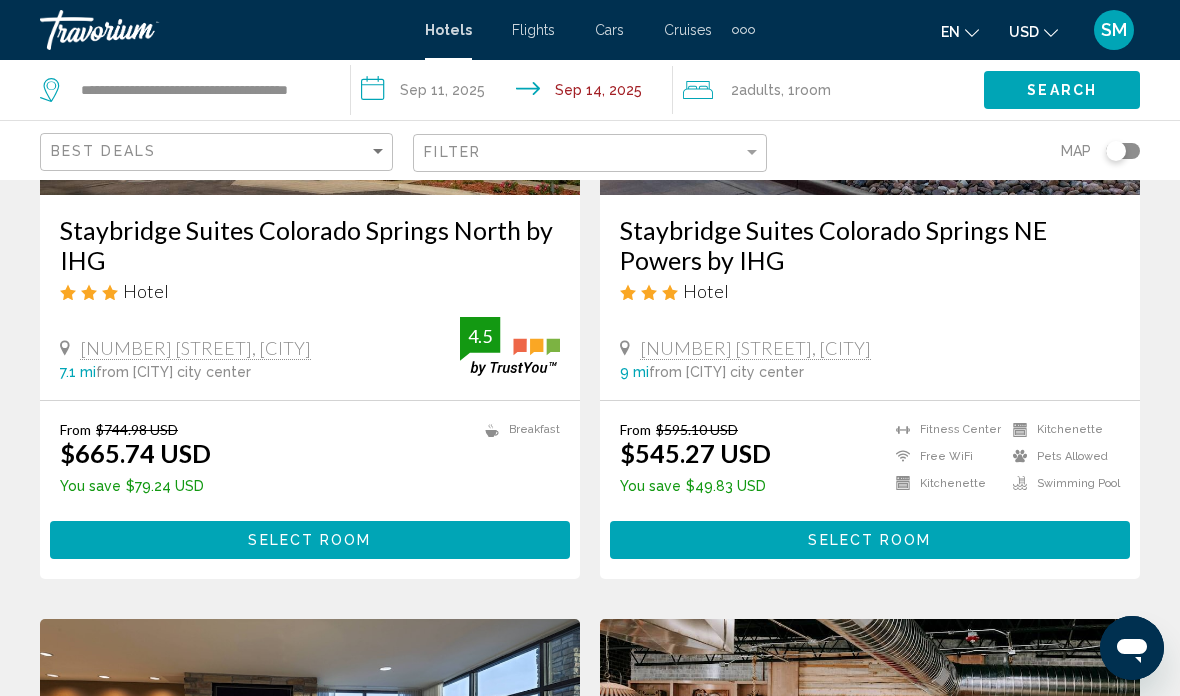scroll, scrollTop: 0, scrollLeft: 0, axis: both 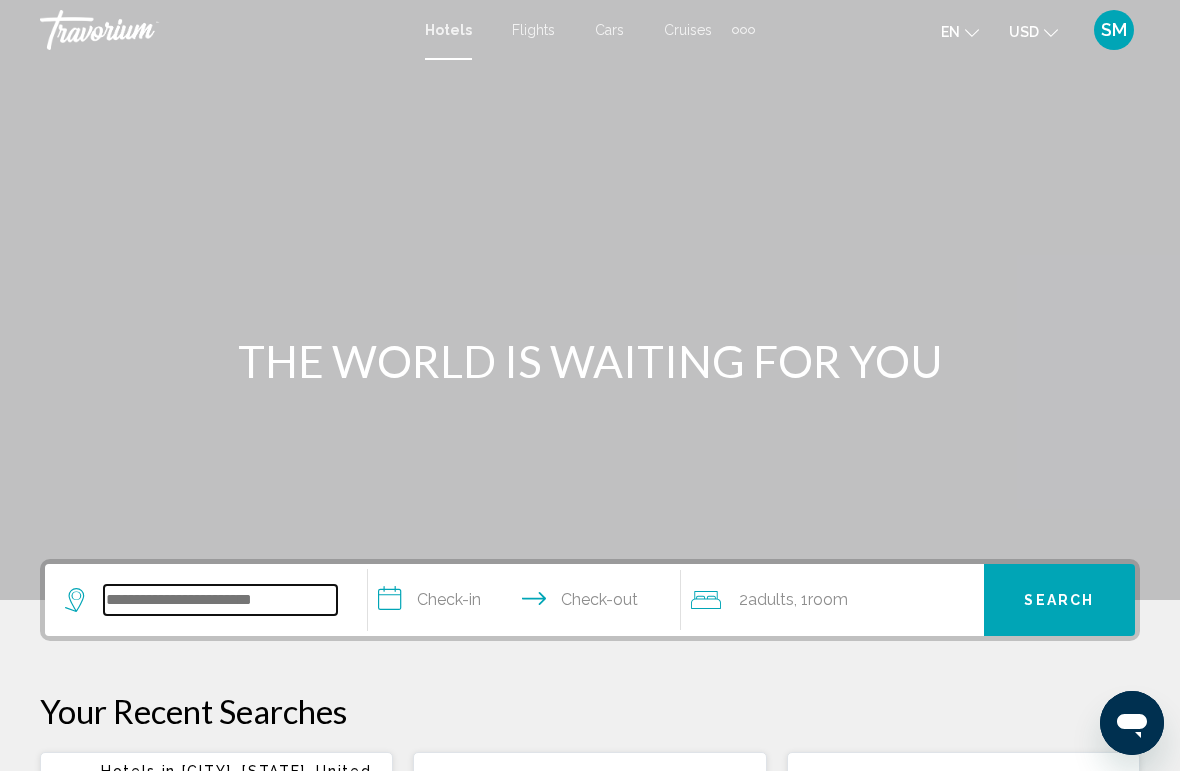 click at bounding box center [220, 600] 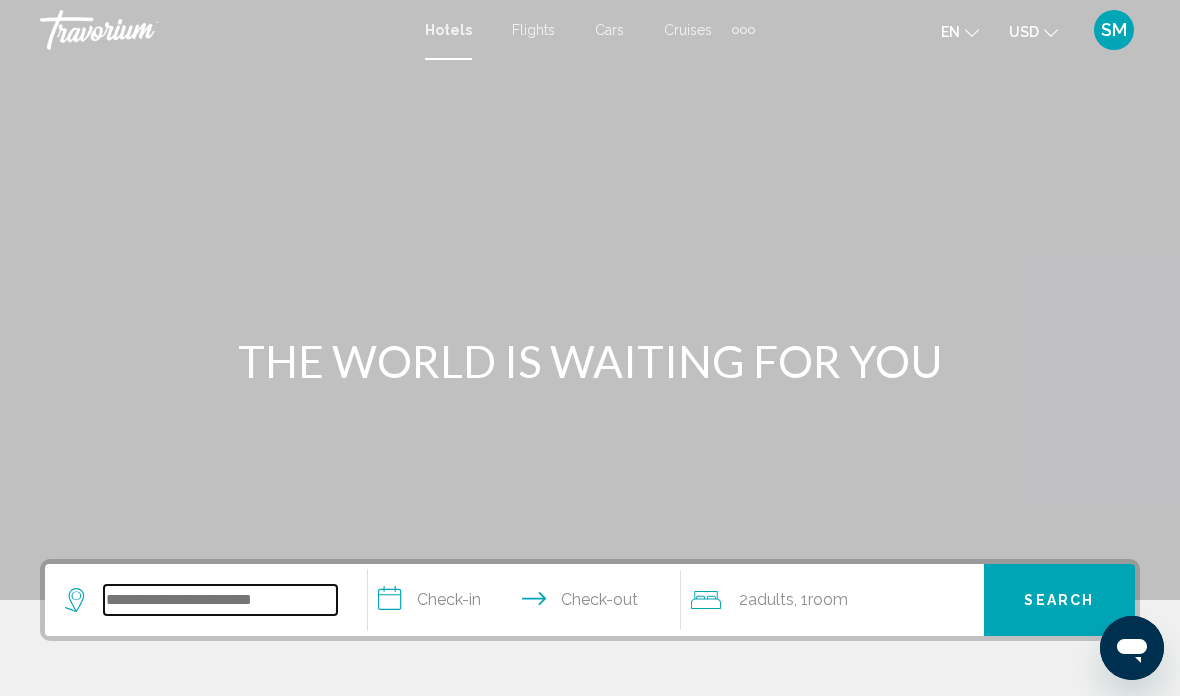 scroll, scrollTop: 229, scrollLeft: 0, axis: vertical 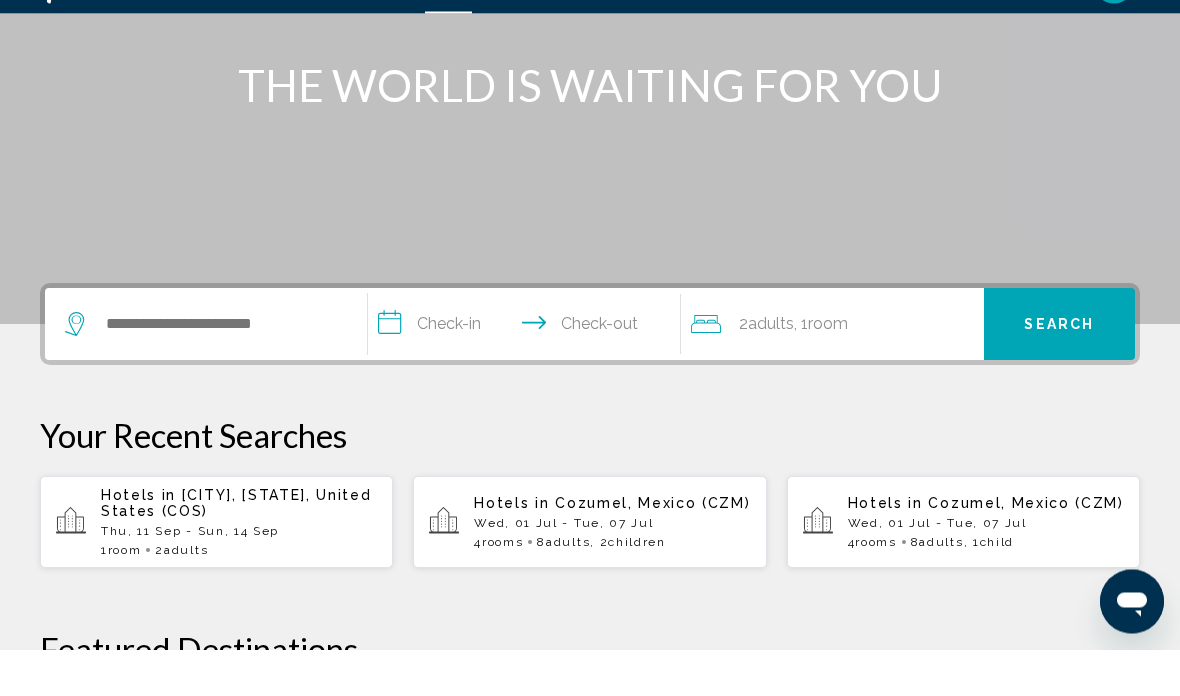 click on "Hotels in [CITY], [STATE], United States (COS) Thu, 11 Sep - Sun, 14 Sep 1 Room rooms 2 Adult Adults" at bounding box center [239, 569] 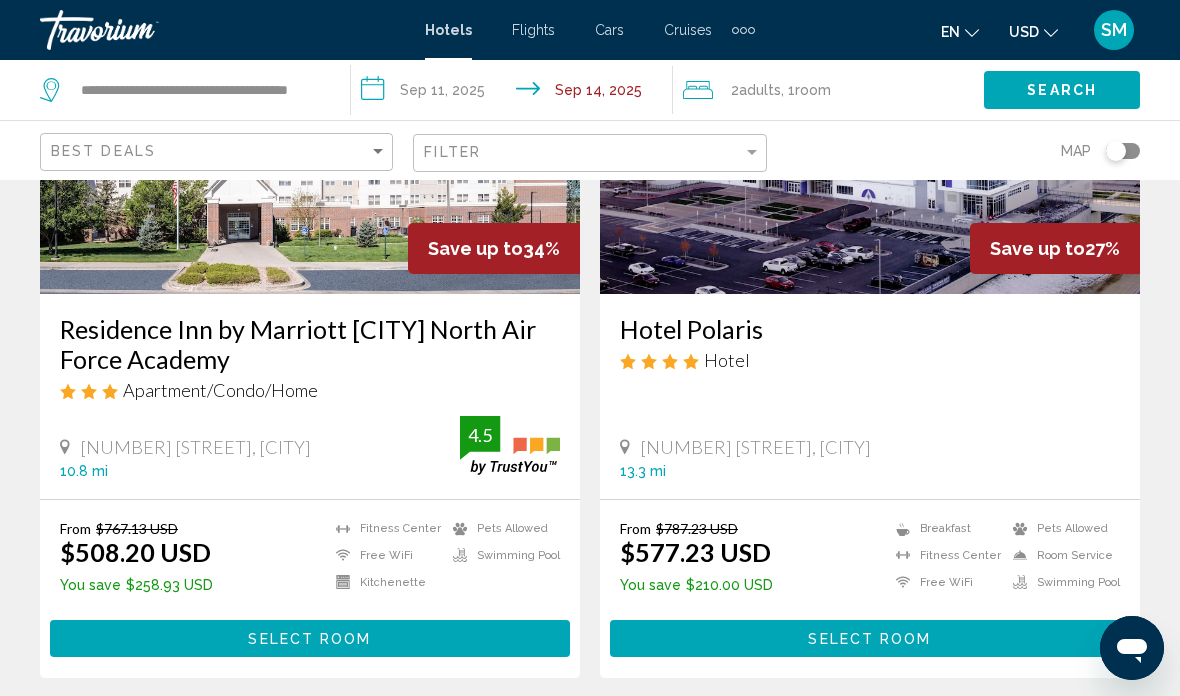 scroll, scrollTop: 0, scrollLeft: 0, axis: both 